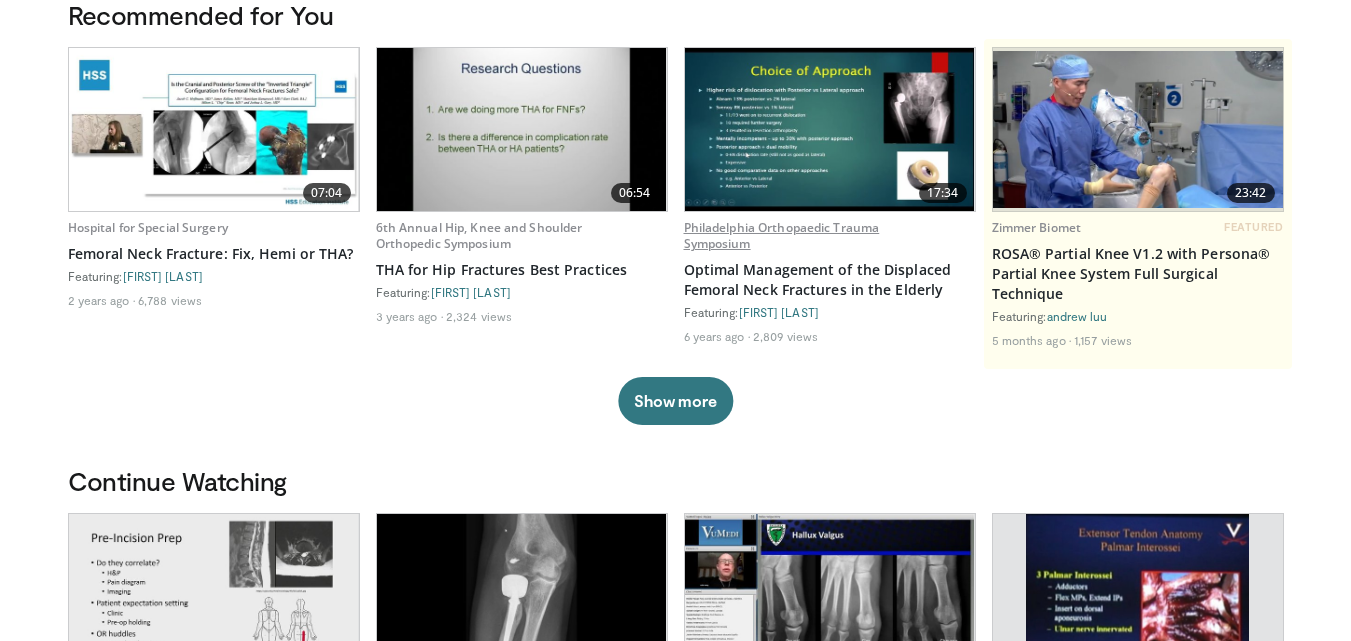 scroll, scrollTop: 0, scrollLeft: 0, axis: both 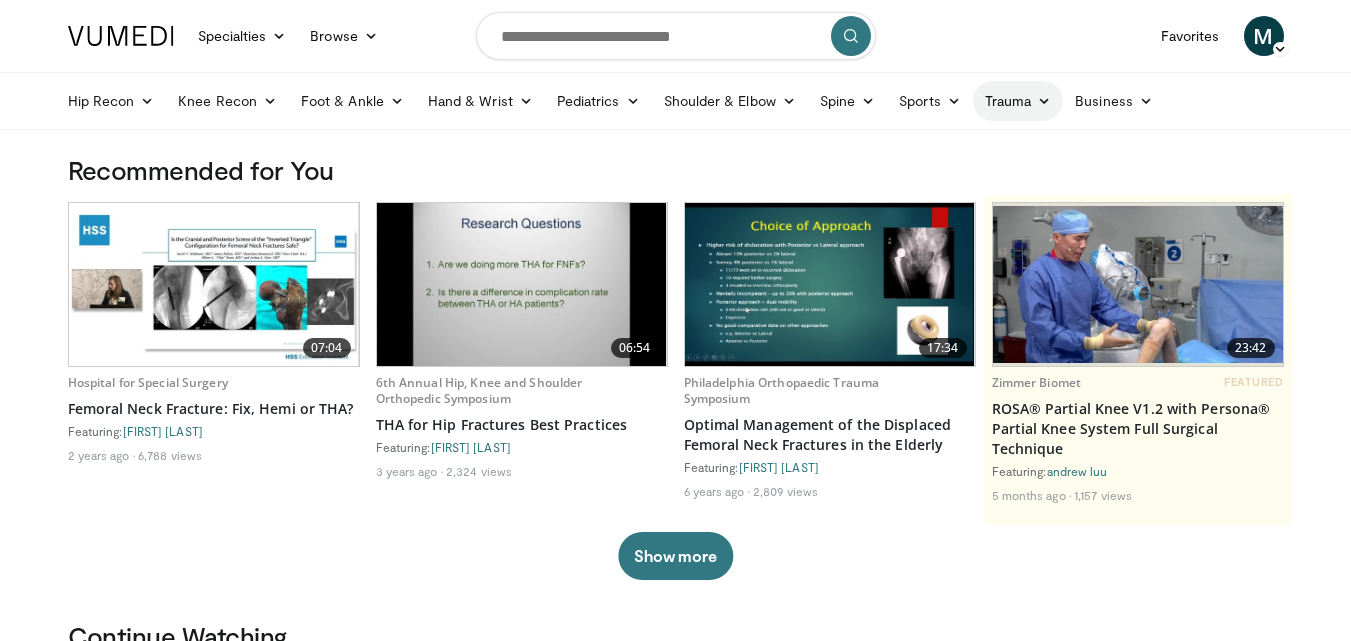 click on "Trauma" at bounding box center (1018, 101) 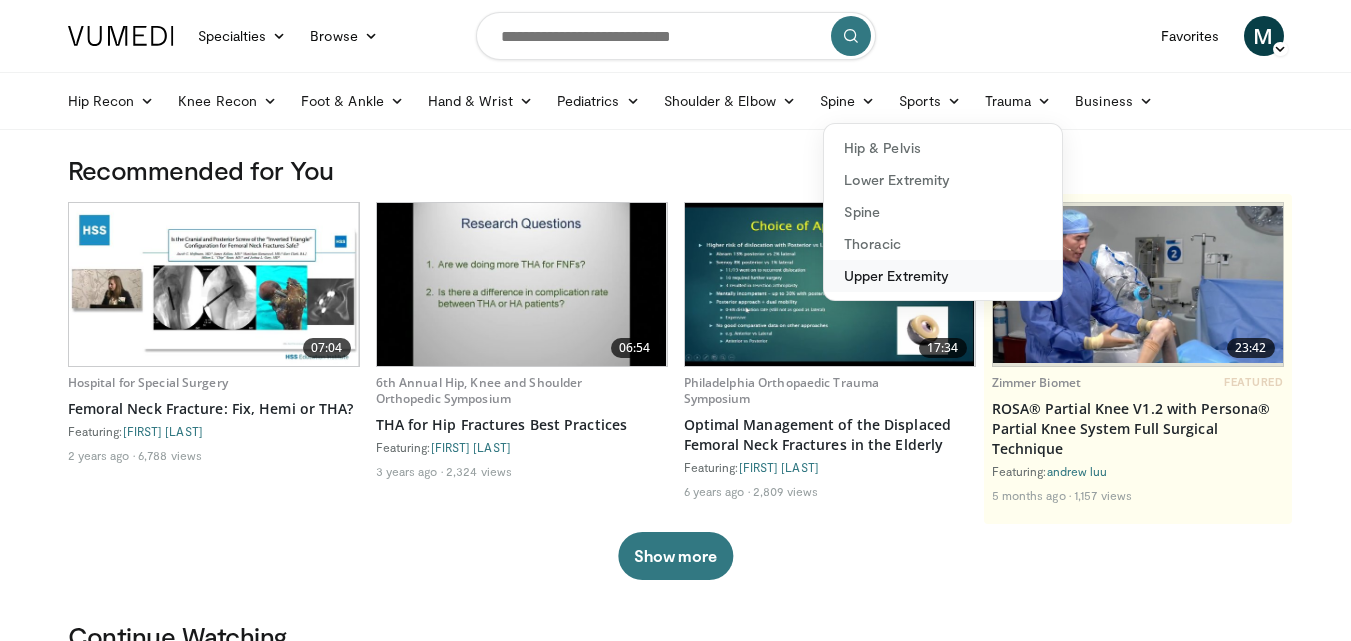 click on "Upper Extremity" at bounding box center [943, 276] 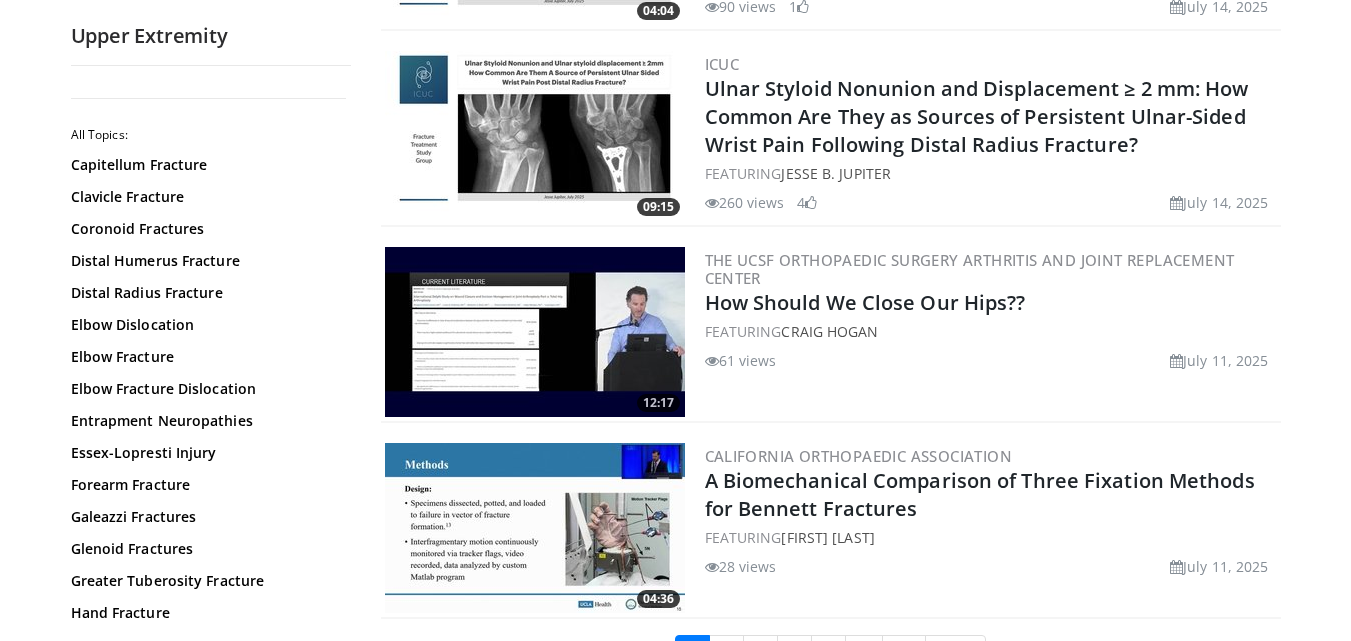 scroll, scrollTop: 4733, scrollLeft: 0, axis: vertical 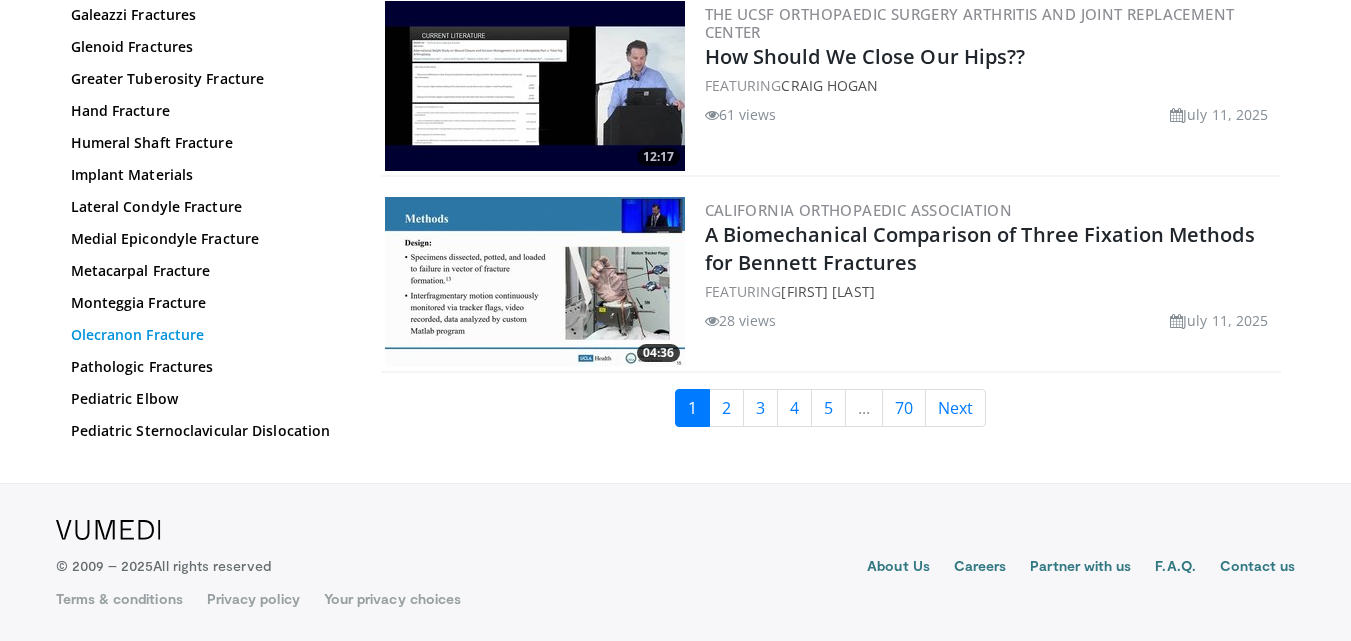 click on "Olecranon Fracture" at bounding box center (206, 335) 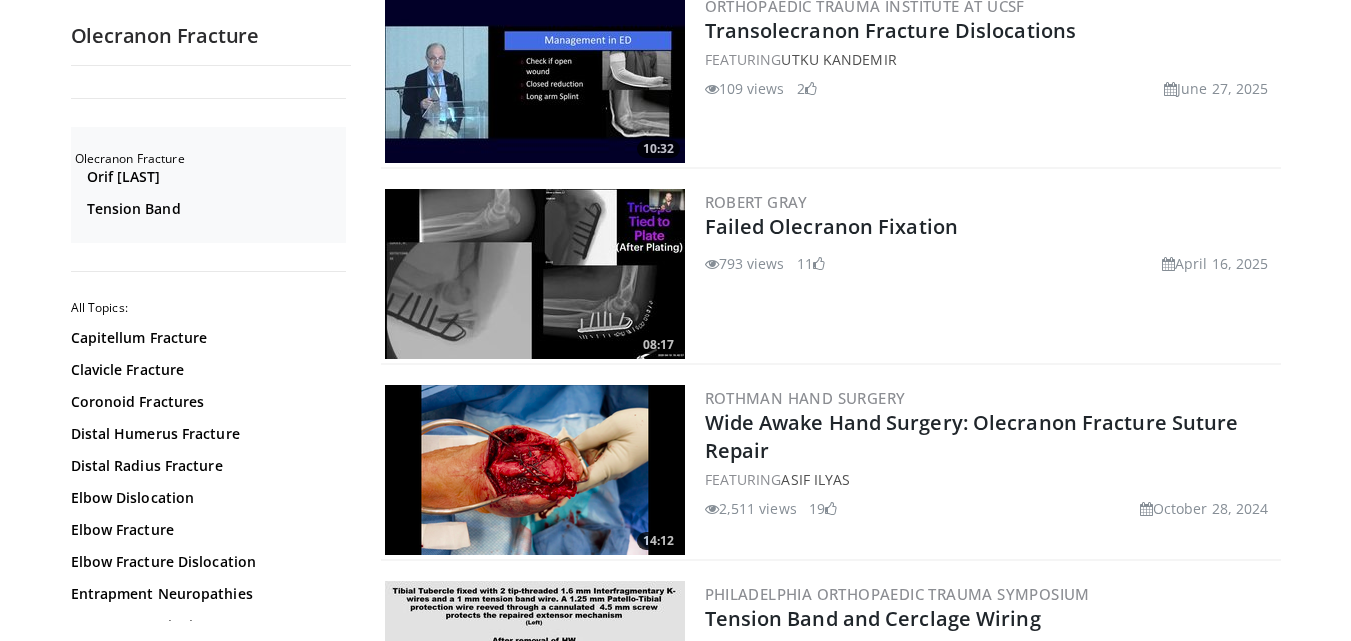 scroll, scrollTop: 231, scrollLeft: 0, axis: vertical 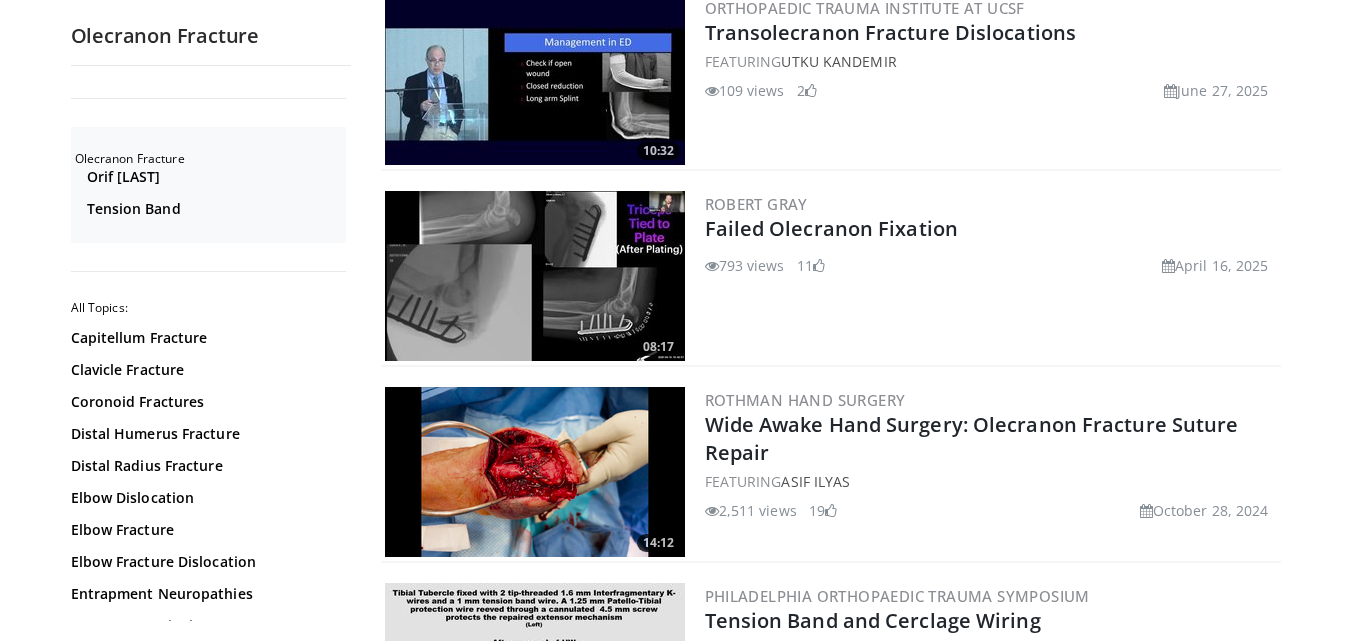 click at bounding box center (535, 472) 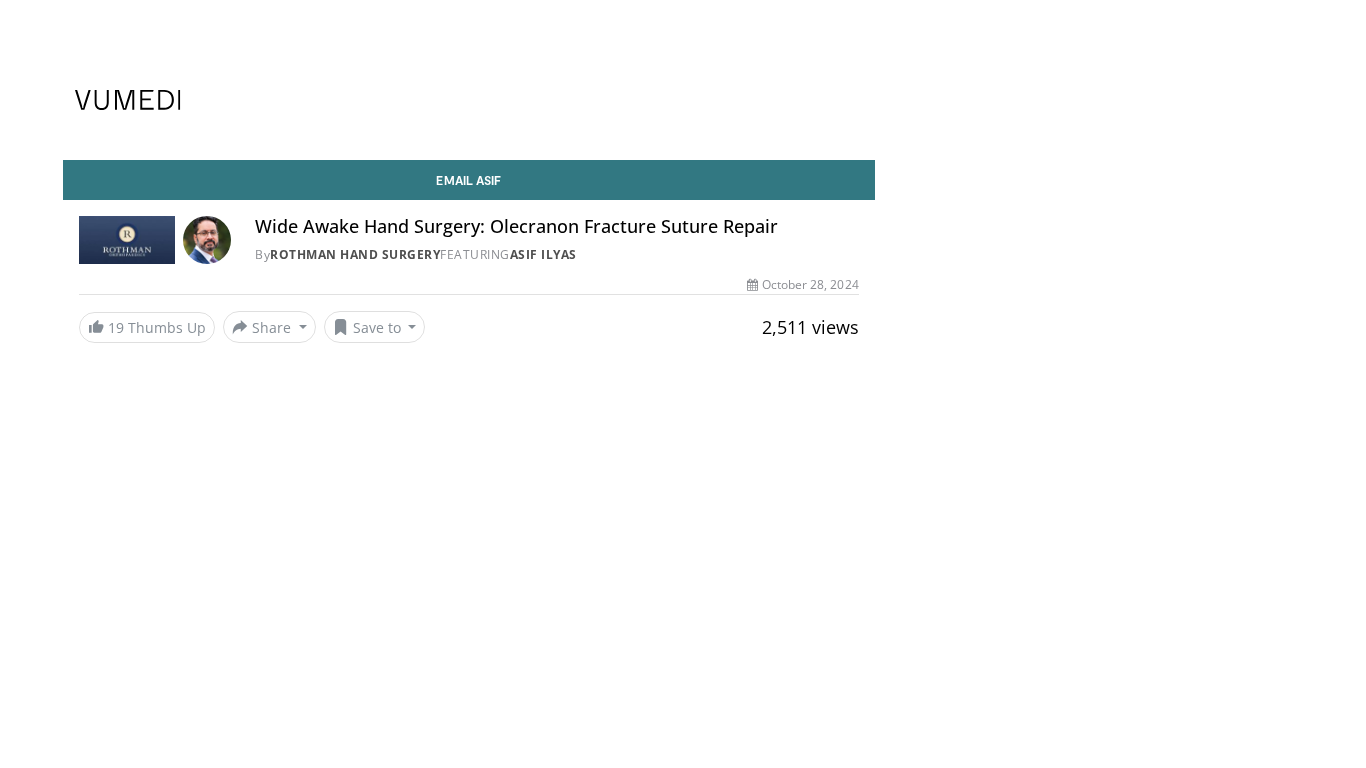 scroll, scrollTop: 0, scrollLeft: 0, axis: both 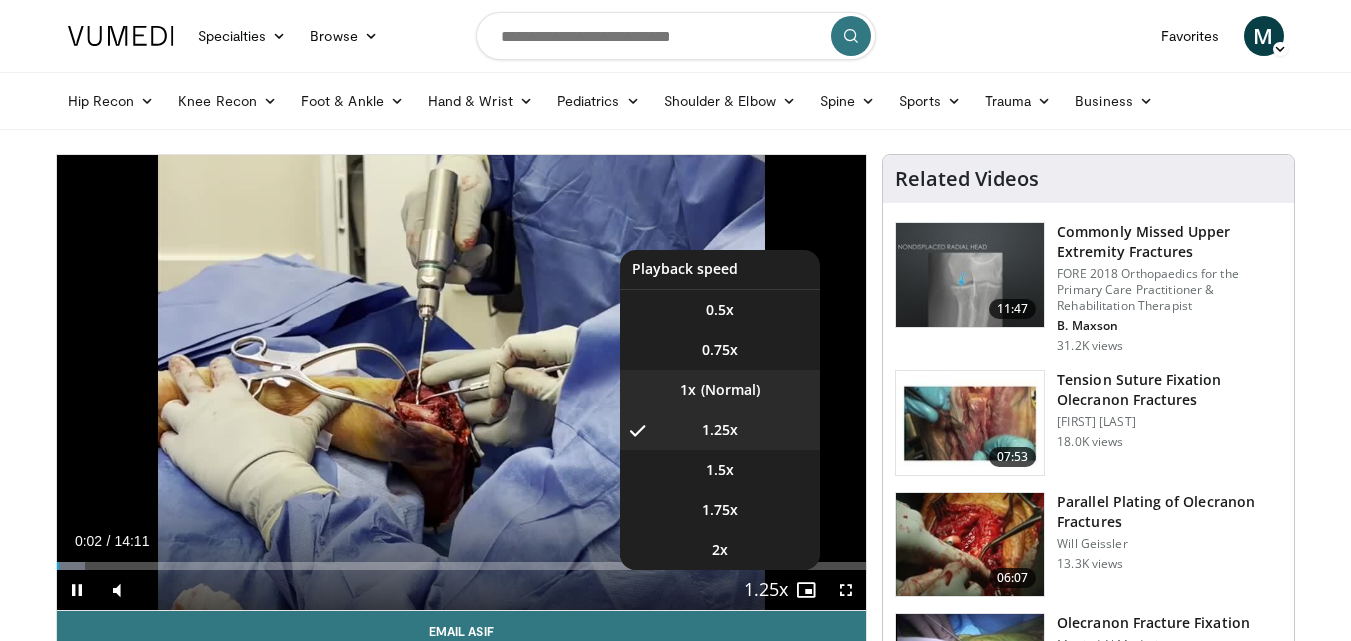 click on "1x" at bounding box center (720, 390) 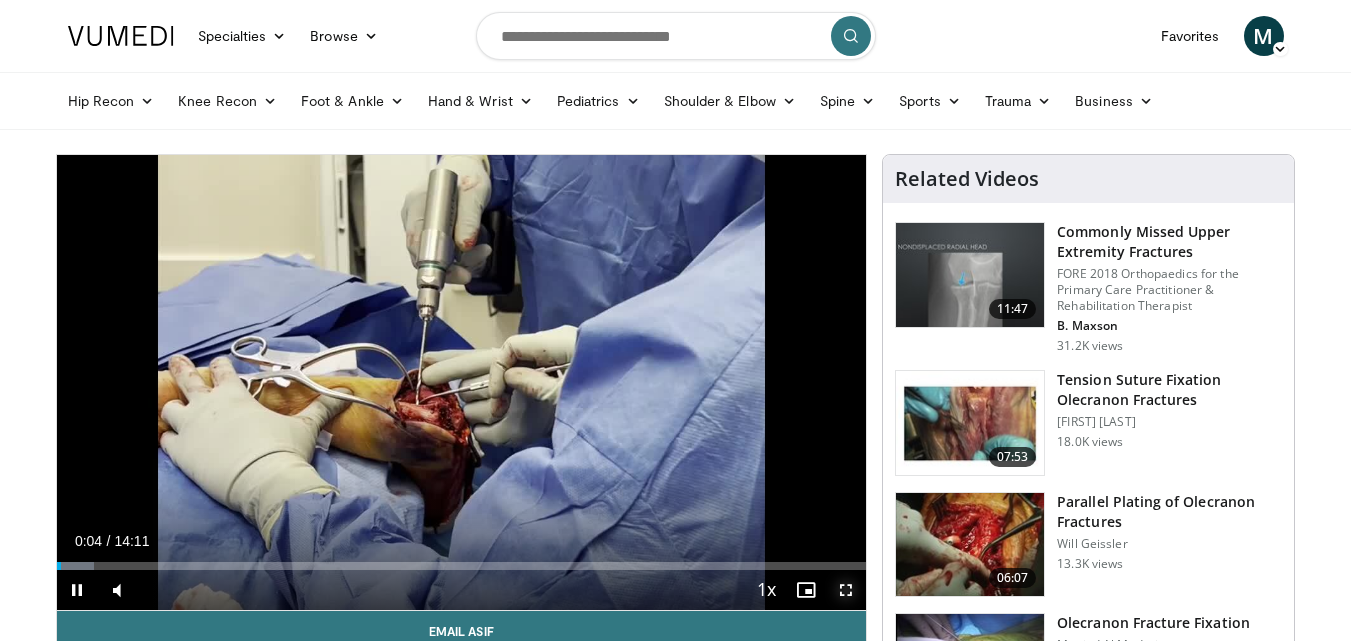 click at bounding box center (846, 590) 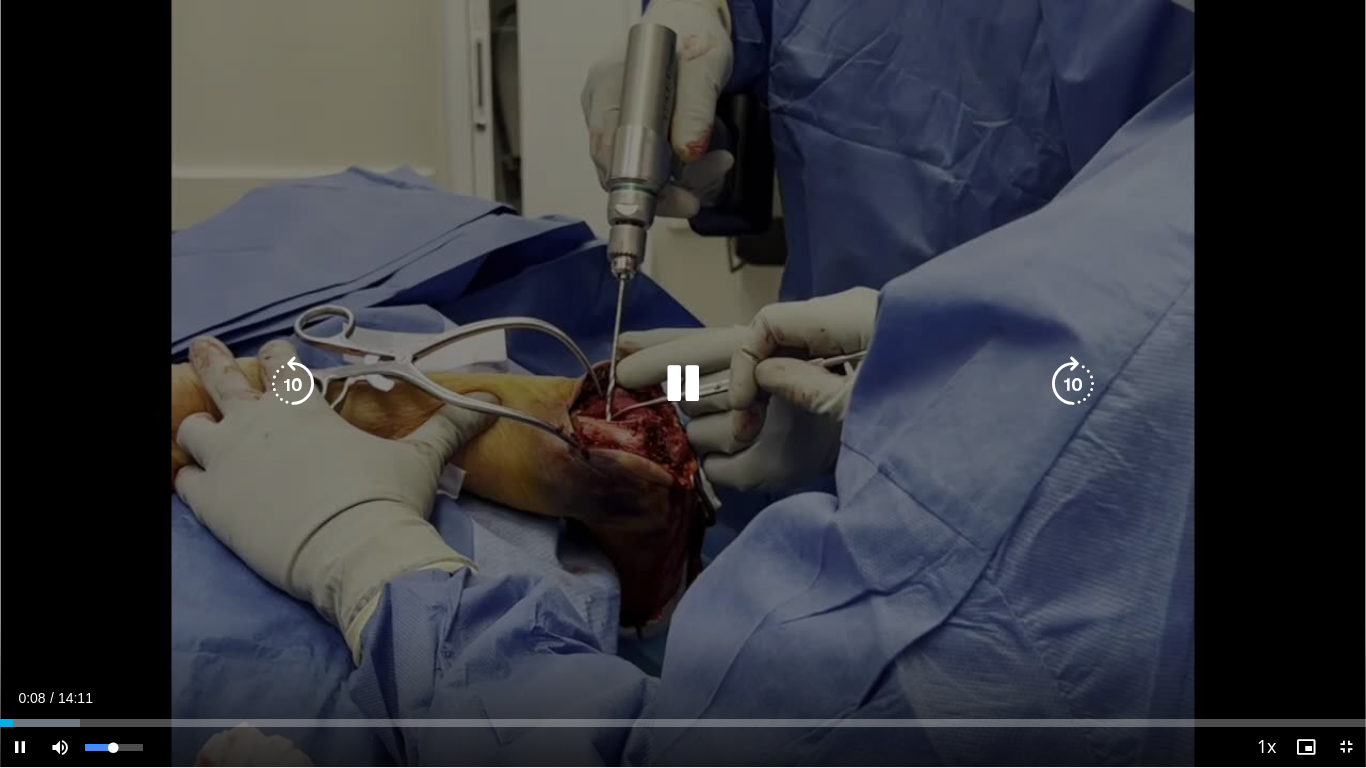 drag, startPoint x: 109, startPoint y: 750, endPoint x: 174, endPoint y: 750, distance: 65 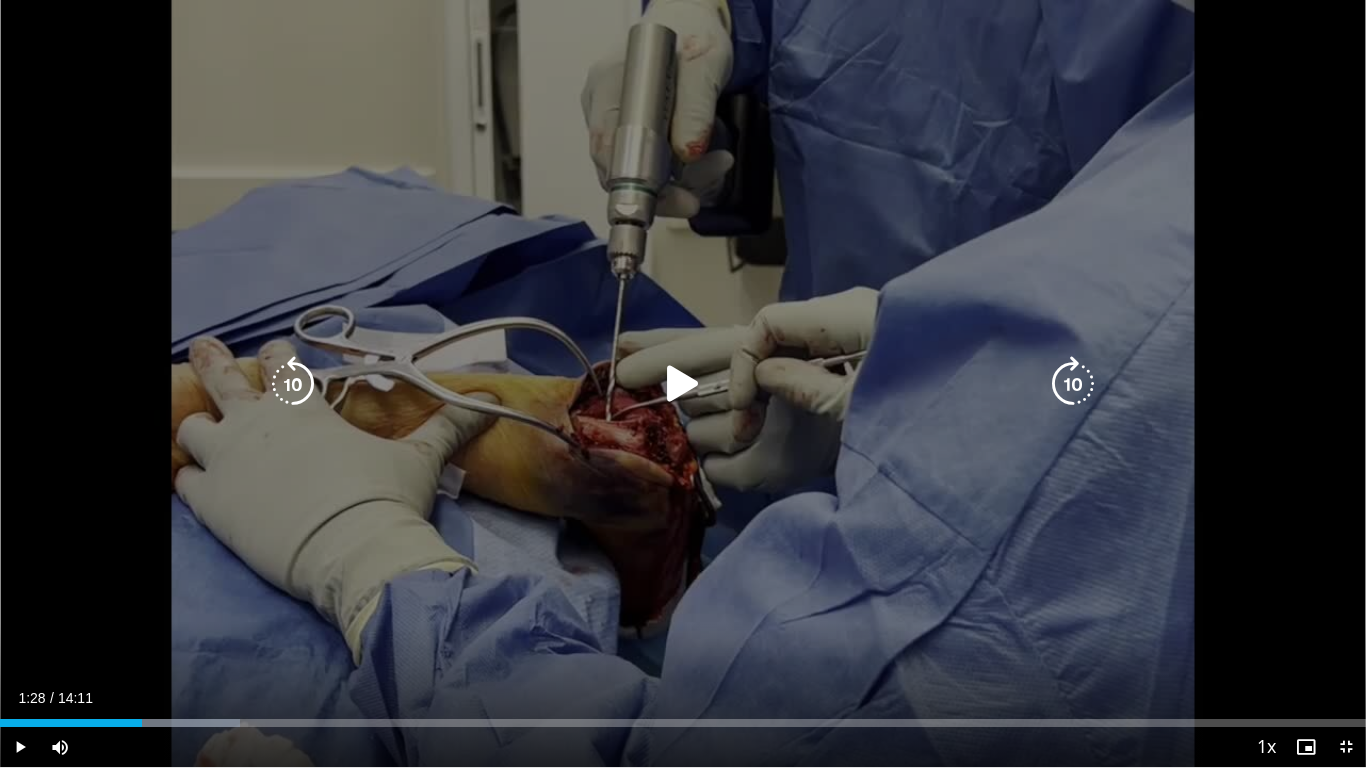 click on "40 seconds
Tap to unmute" at bounding box center (683, 383) 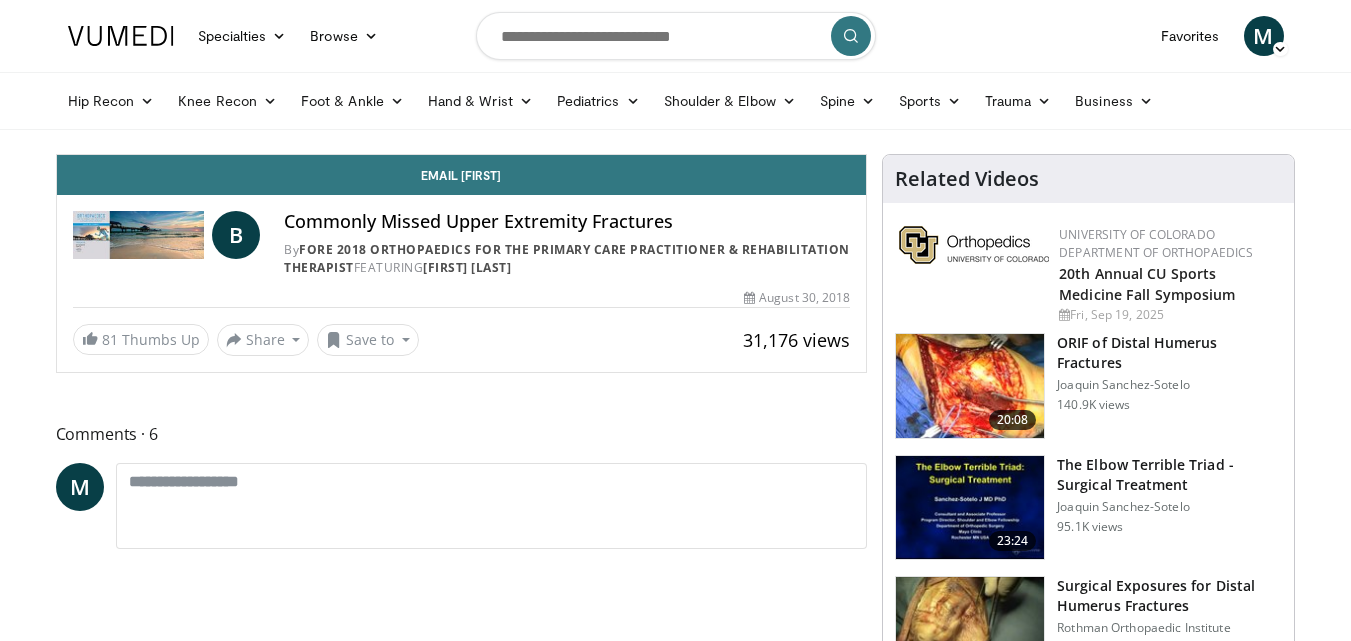 scroll, scrollTop: 0, scrollLeft: 0, axis: both 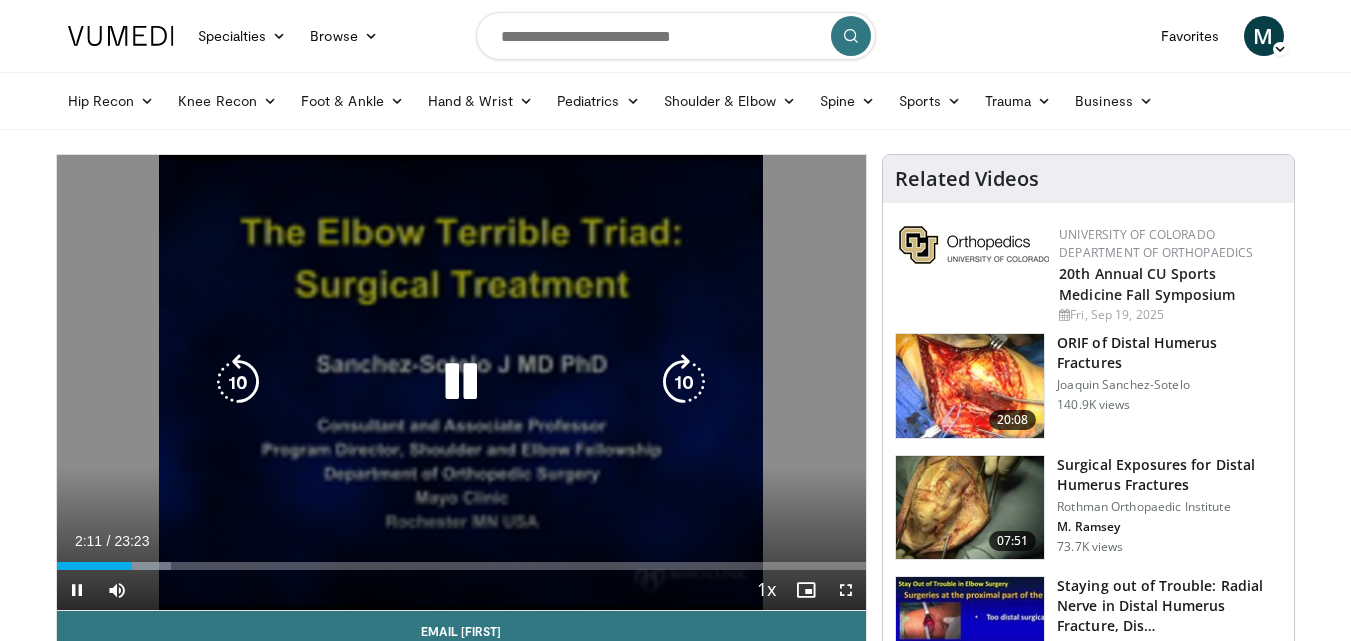 click at bounding box center [461, 382] 